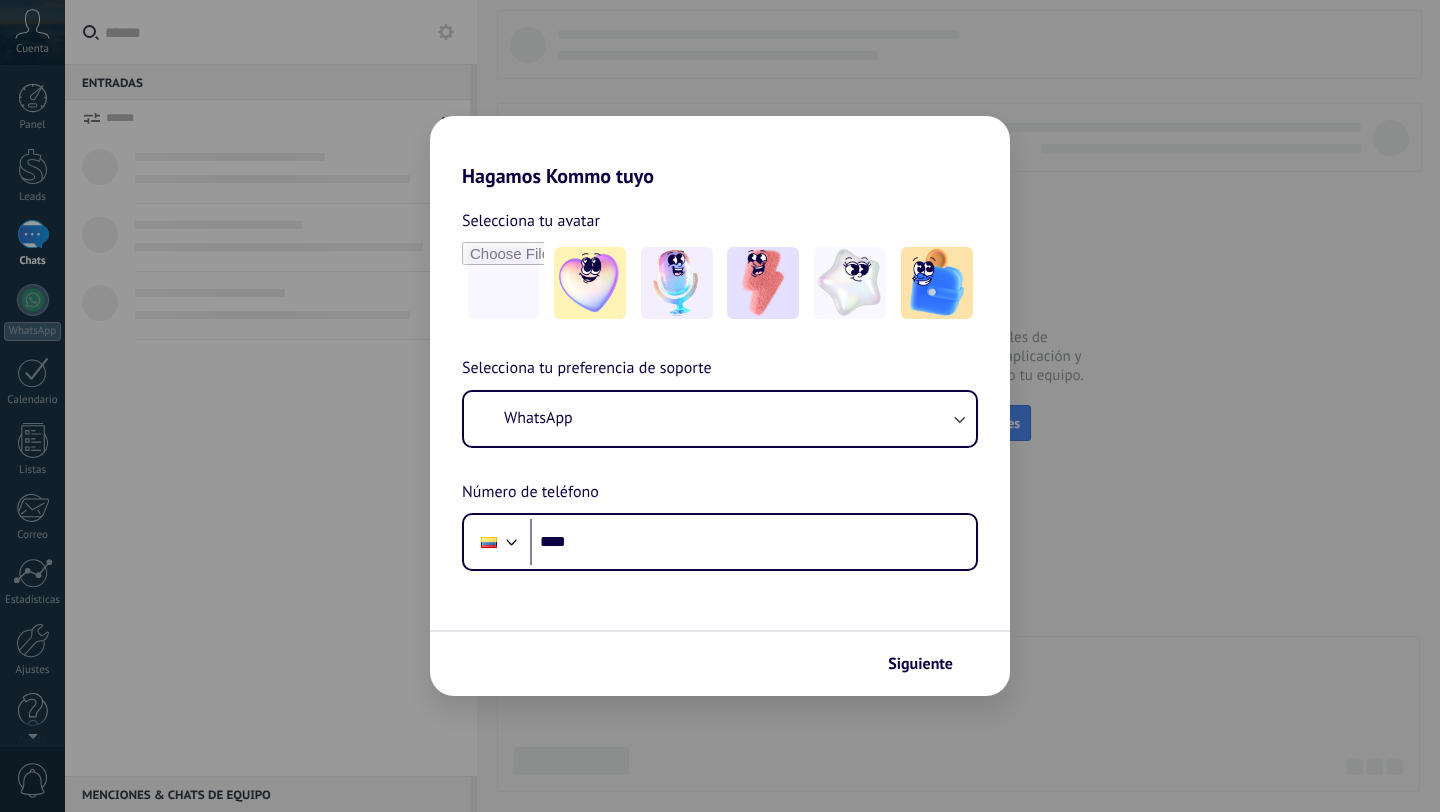 scroll, scrollTop: 0, scrollLeft: 0, axis: both 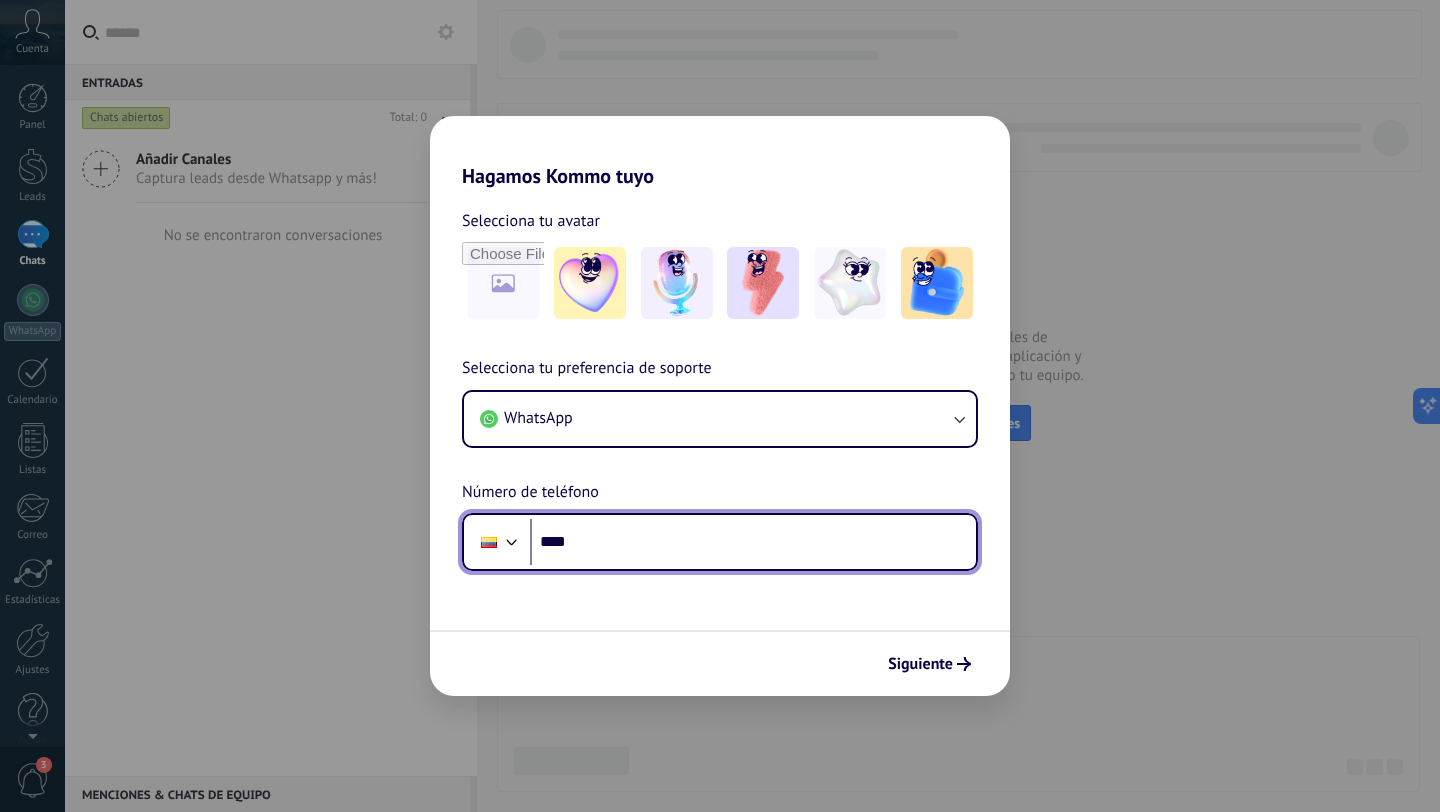 click on "****" at bounding box center (753, 542) 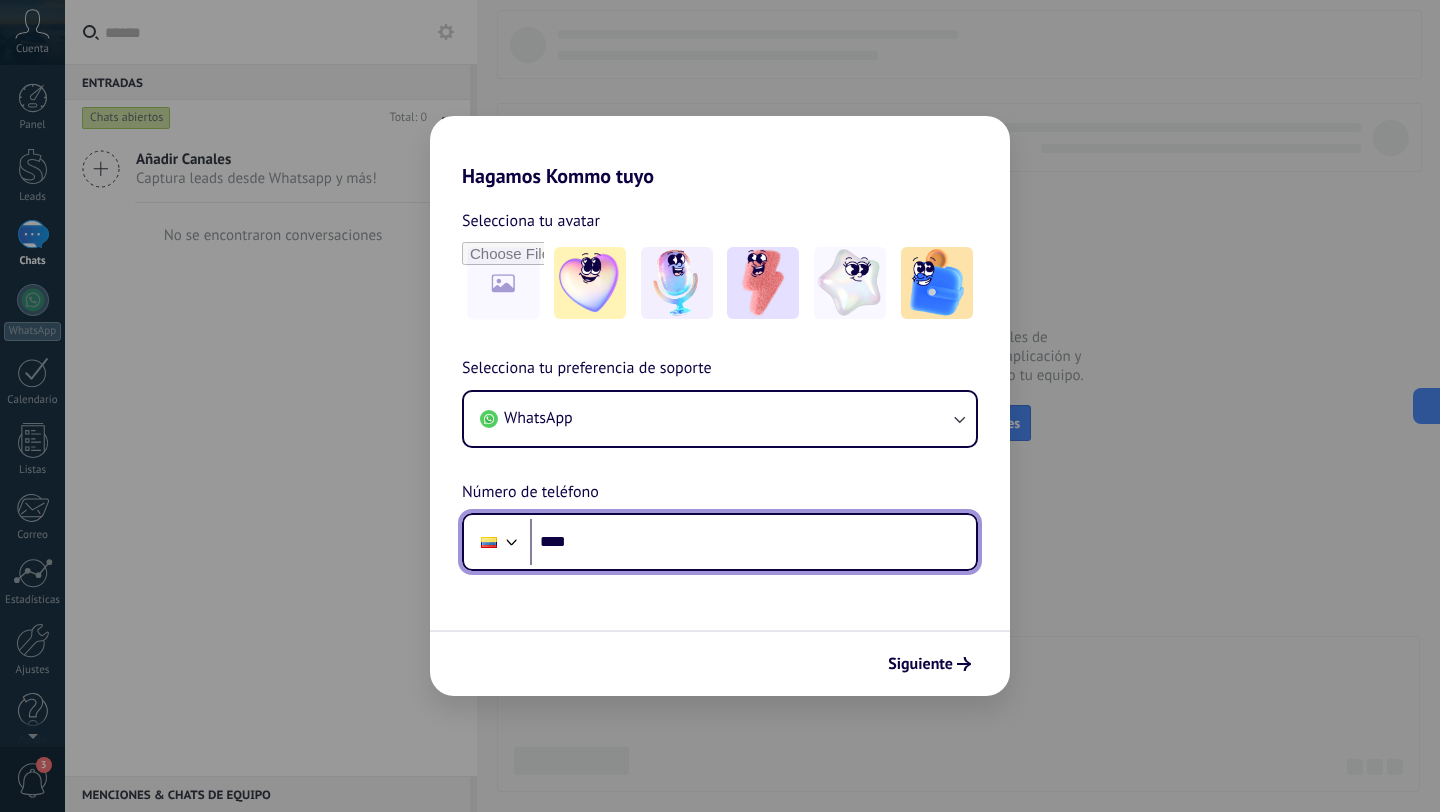 paste on "**********" 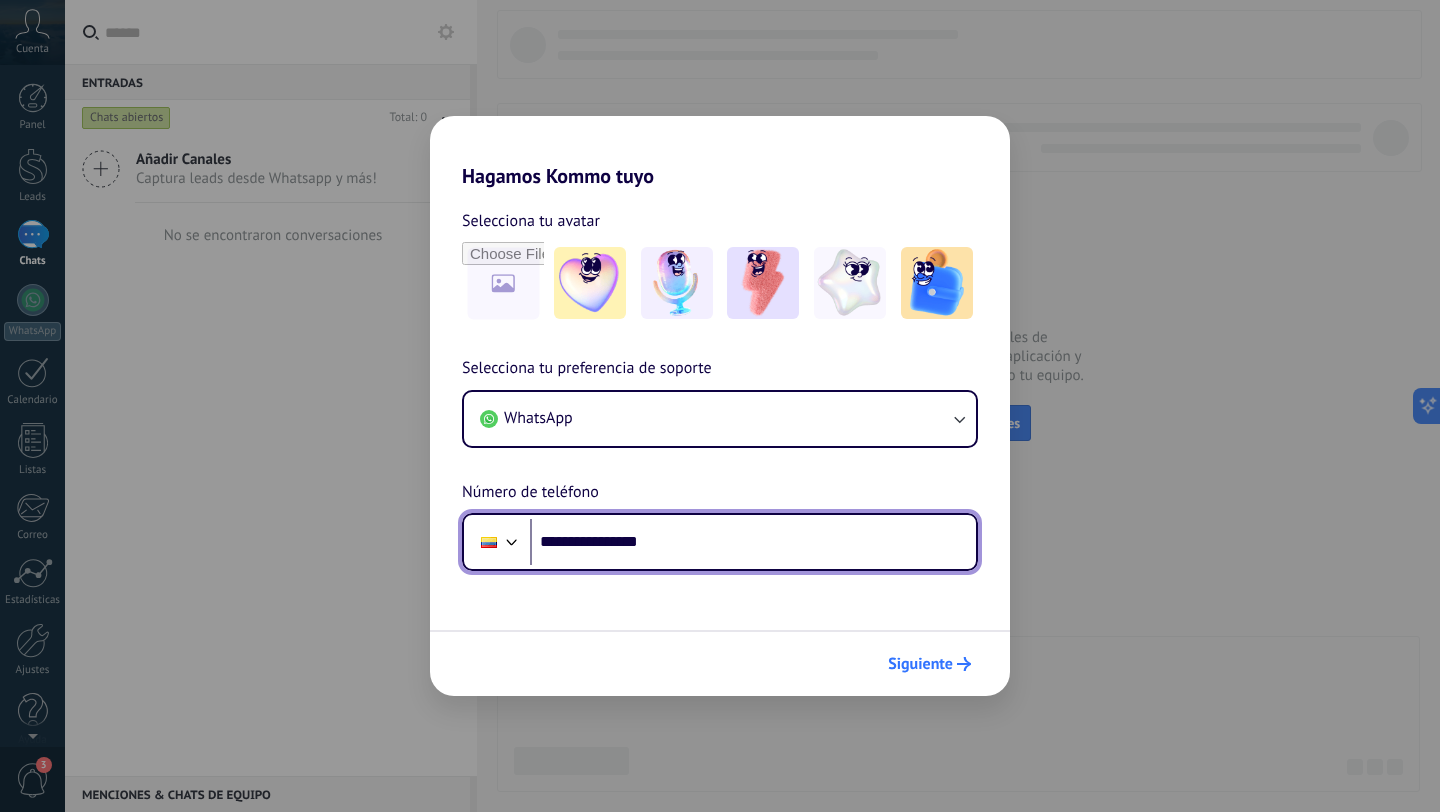 type on "**********" 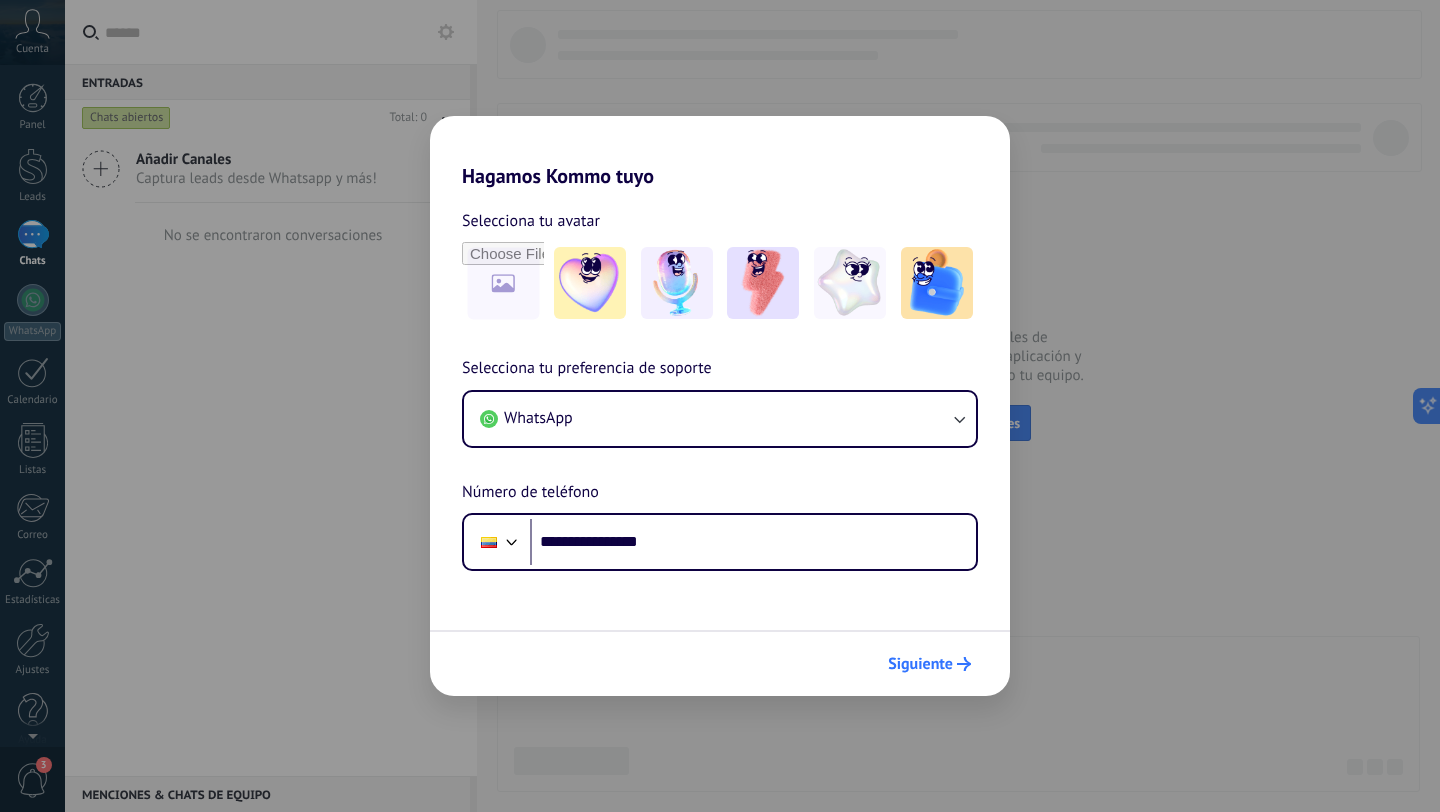 click on "Siguiente" at bounding box center [920, 664] 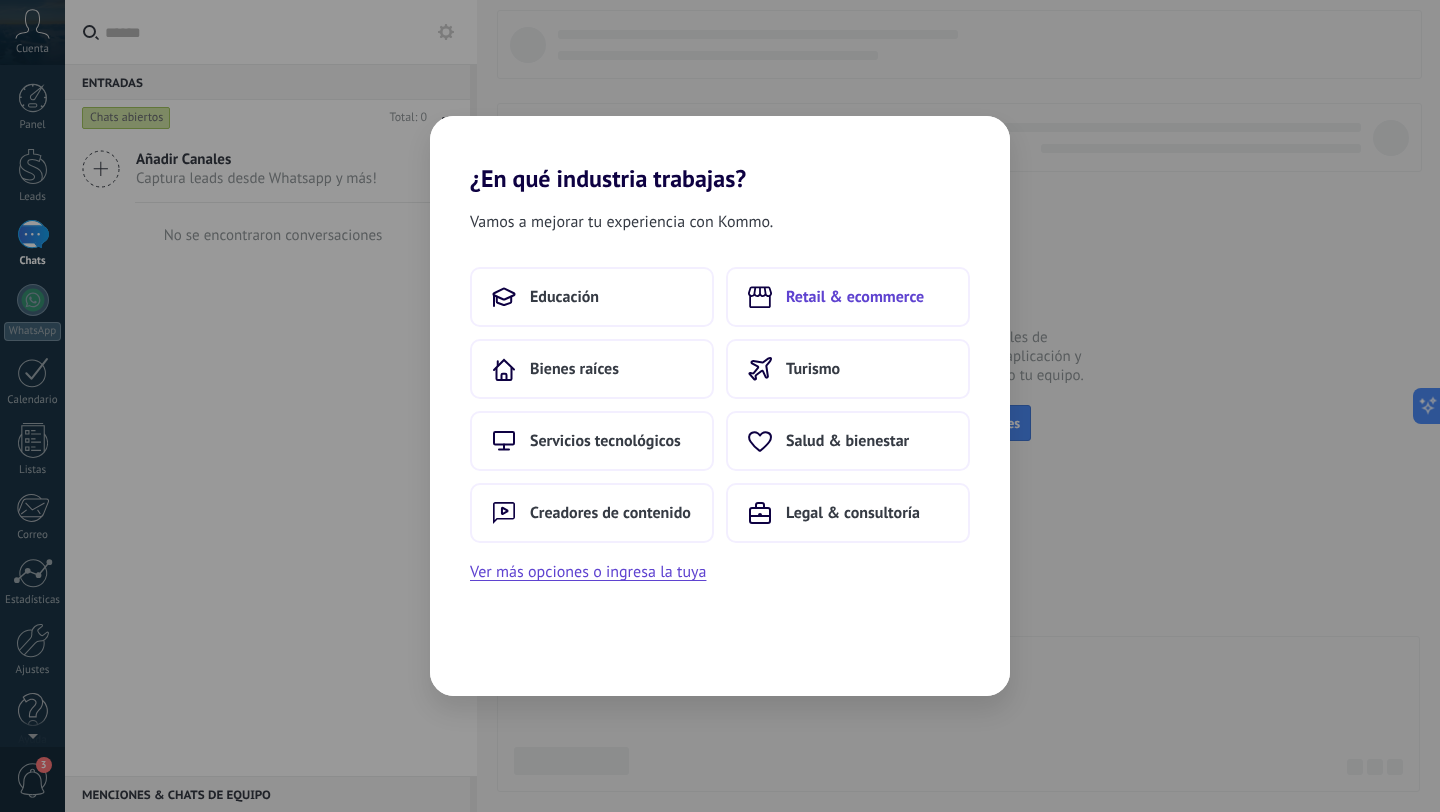click on "Retail & ecommerce" at bounding box center [855, 297] 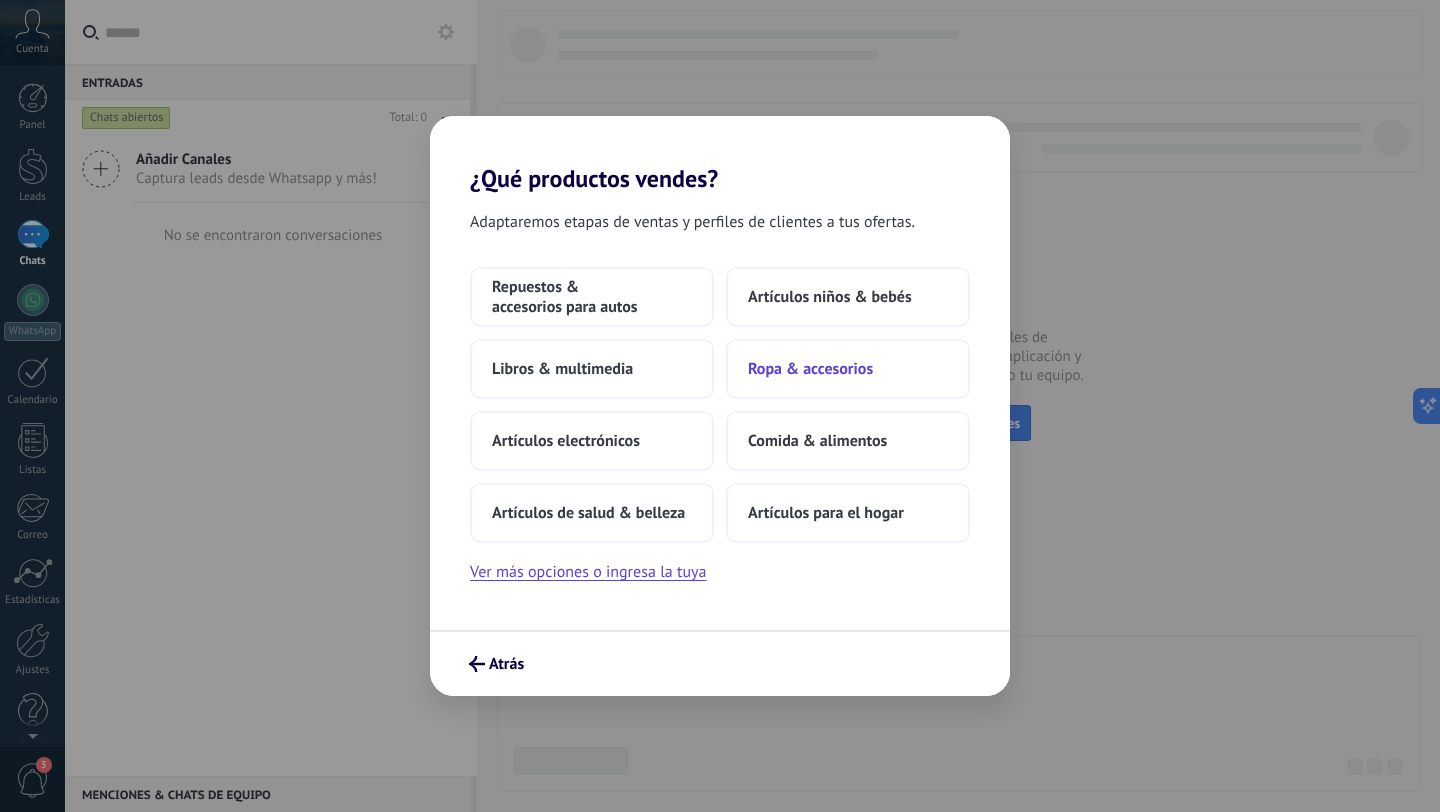 click on "Ropa & accesorios" at bounding box center (810, 369) 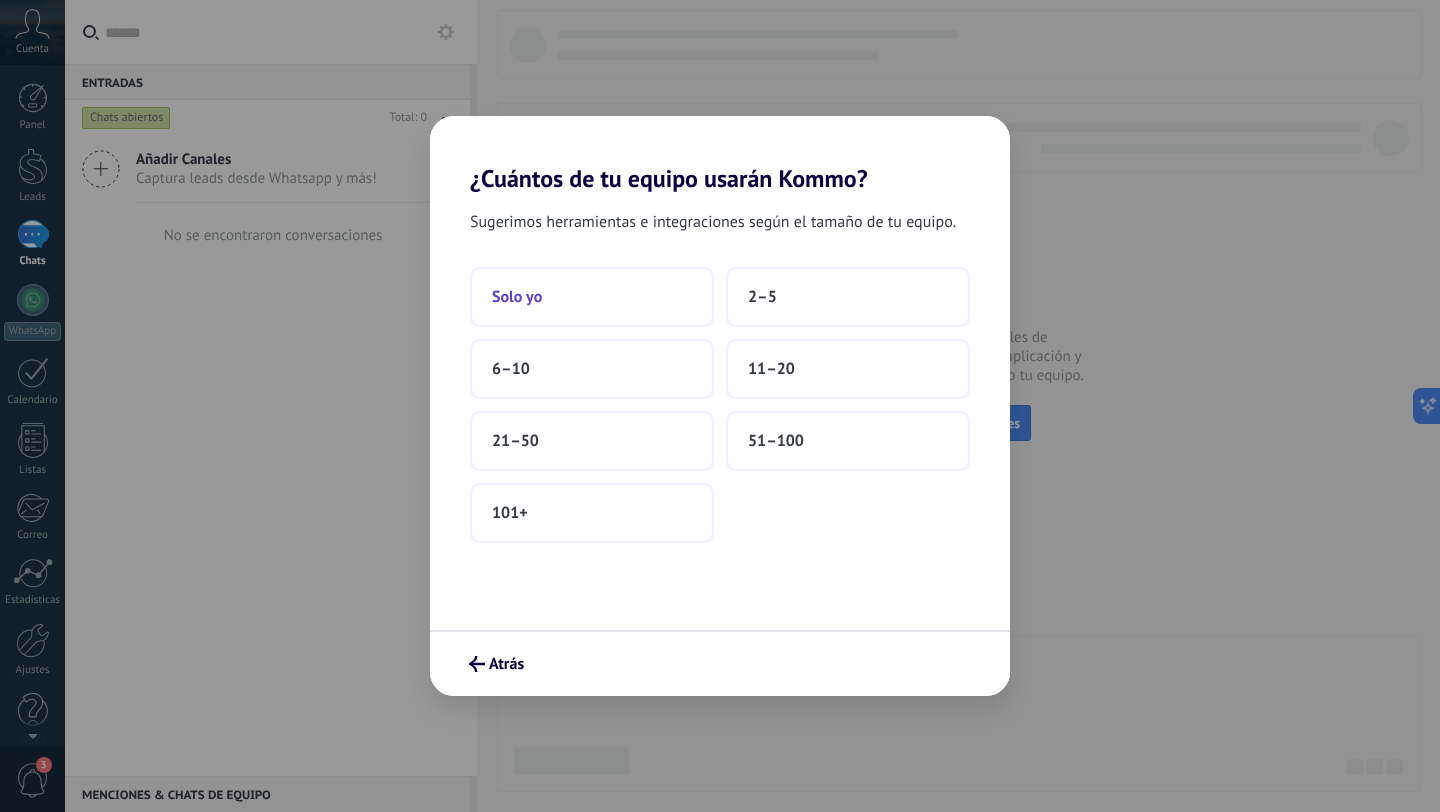 click on "Solo yo" at bounding box center (592, 297) 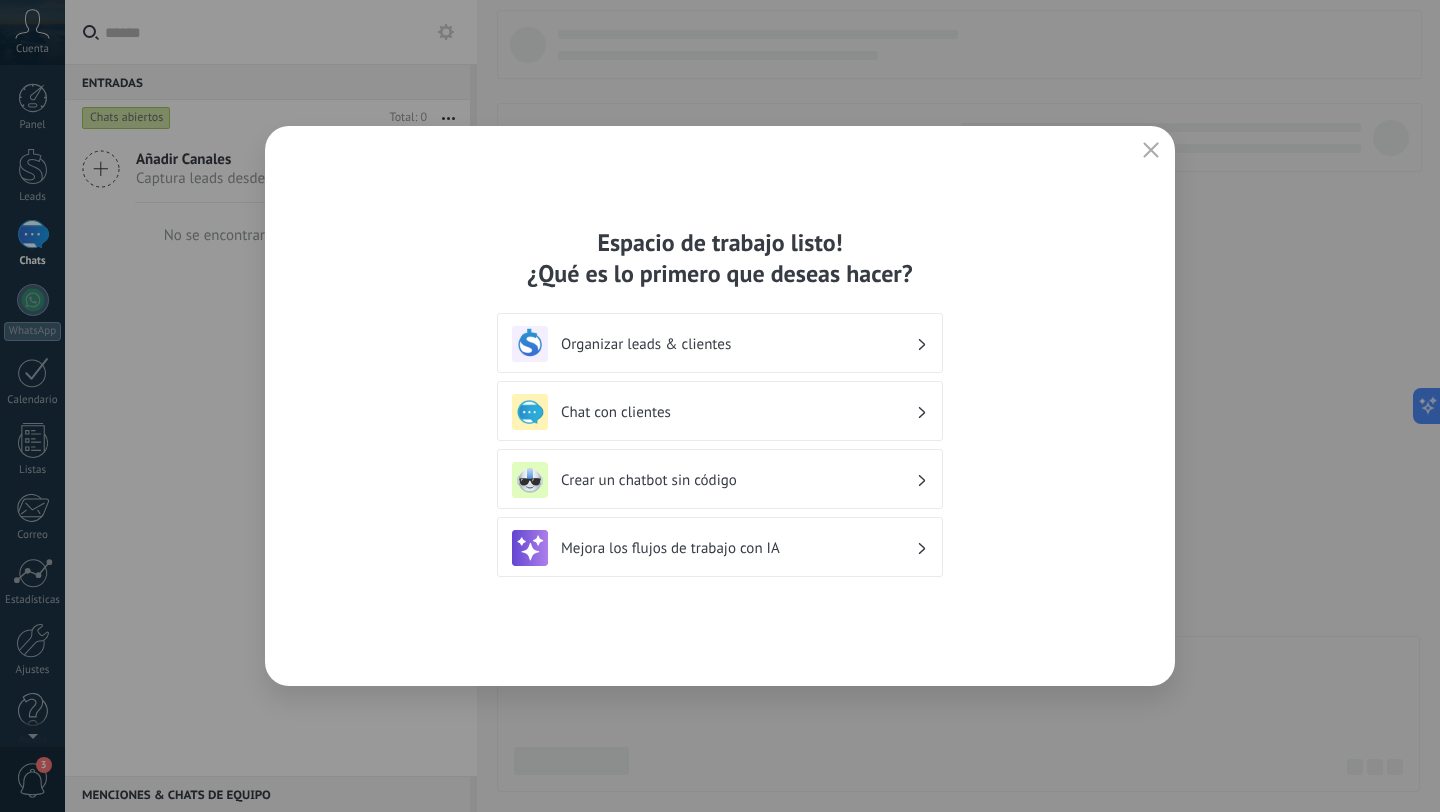 click on "Crear un chatbot sin código" at bounding box center [738, 480] 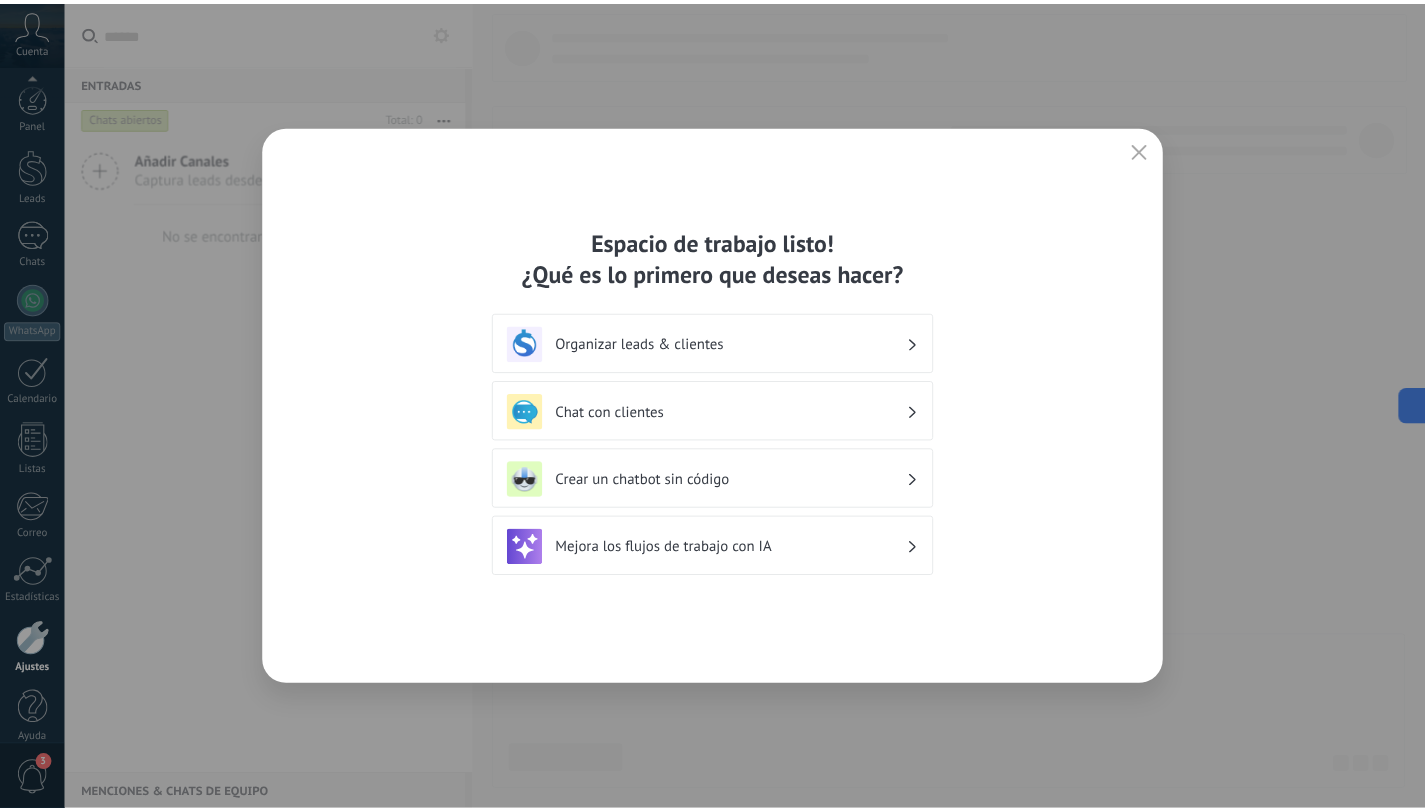 scroll, scrollTop: 20, scrollLeft: 0, axis: vertical 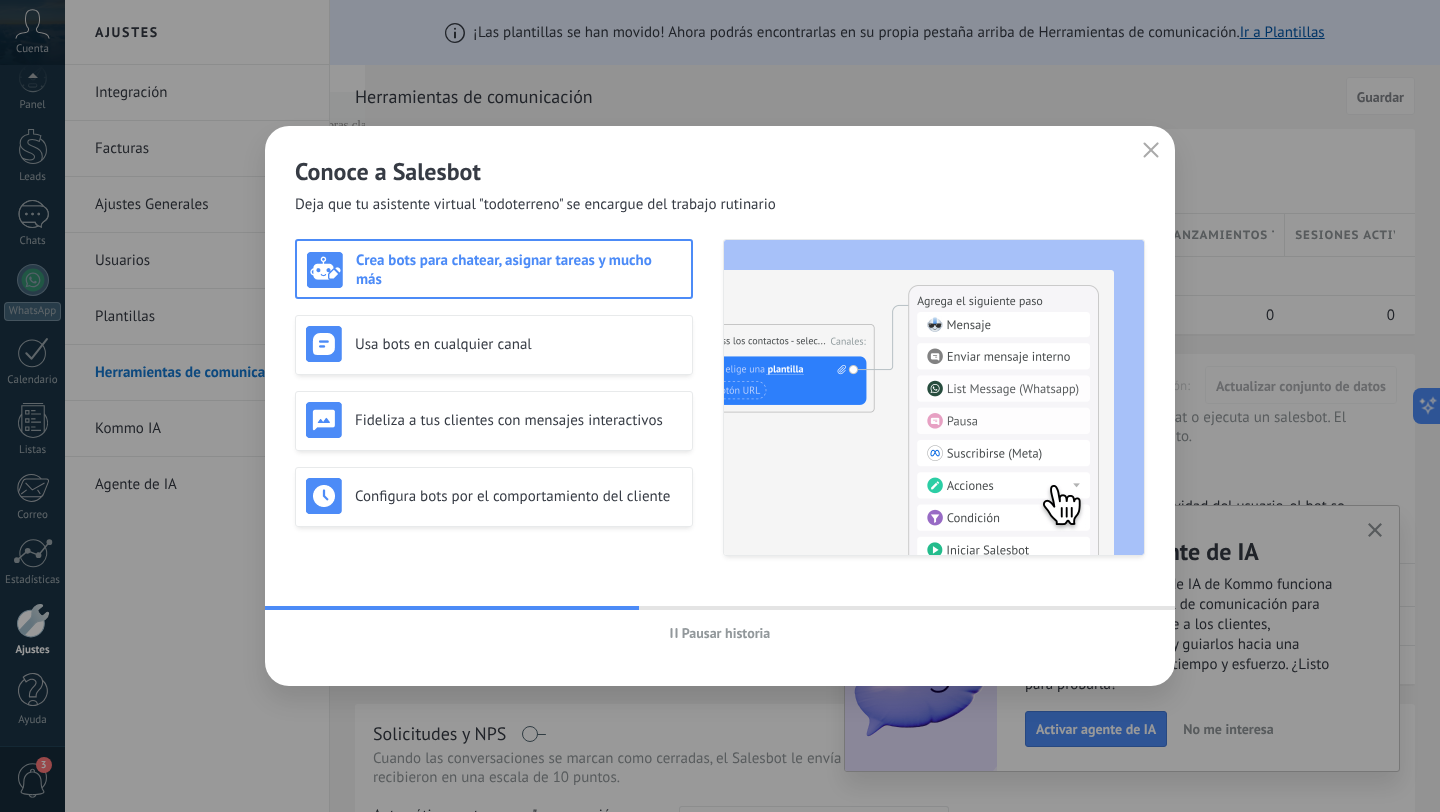click 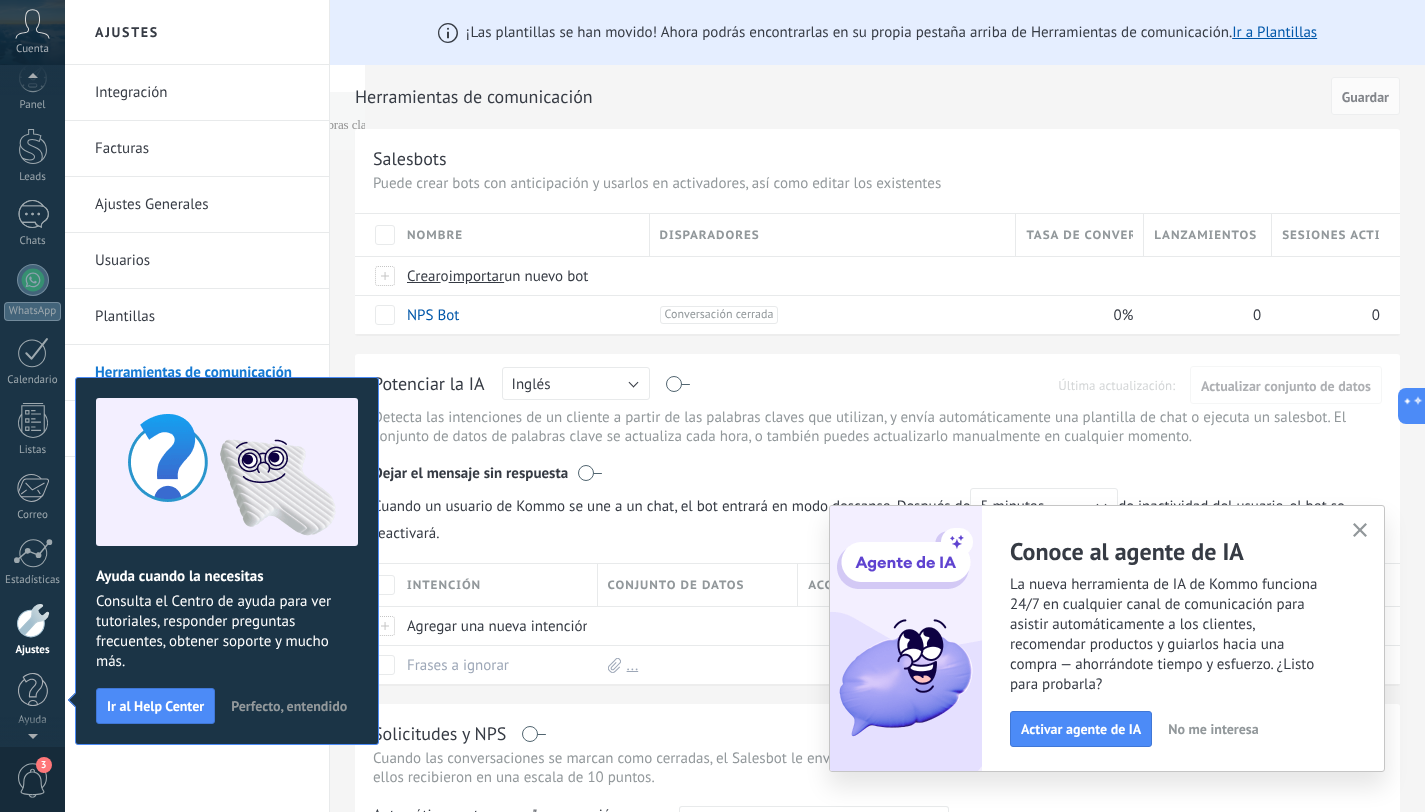 scroll, scrollTop: 11, scrollLeft: 0, axis: vertical 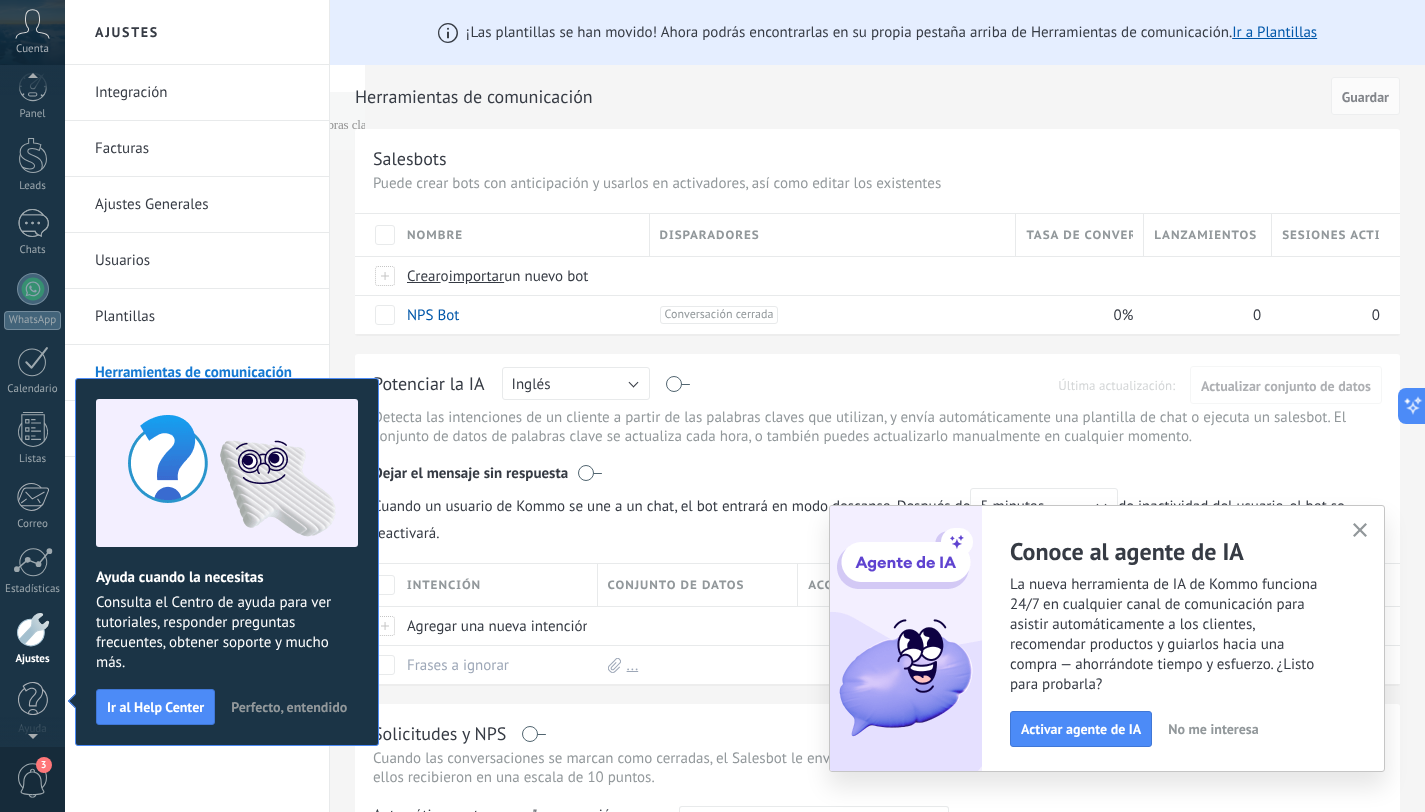 click on "¡Las plantillas se han movido! Ahora podrás encontrarlas en su propia pestaña arriba de Herramientas de comunicación.  Ir a Plantillas Herramientas de comunicación Cancelar Guardar Salesbots Puede crear bots con anticipación y usarlos en activadores, así como editar los existentes Actualizar a Avanzado Nombre Disparadores Tasa de conversión Lanzamientos totales Sesiones activas        Crear  o  importar  un nuevo bot              NPS Bot +1 Conversación cerrada +0 0% 0 0 Mostrar más avanzado Potenciar la IA Rusa Inglés Español Portugués Indonesio Turco Inglés Última actualización: Actualizar conjunto de datos Detecta las intenciones de un cliente a partir de las palabras claves que utilizan, y envía automáticamente una plantilla de chat o ejecuta un salesbot. El conjunto de datos de palabras clave se actualiza cada hora, o también puedes actualizarlo manualmente en cualquier momento. Dejar el mensaje sin respuesta 5 minutos 10 minutos 15 minutos 30 minutos 1 hora 6 horas 24 horas" at bounding box center (877, 659) 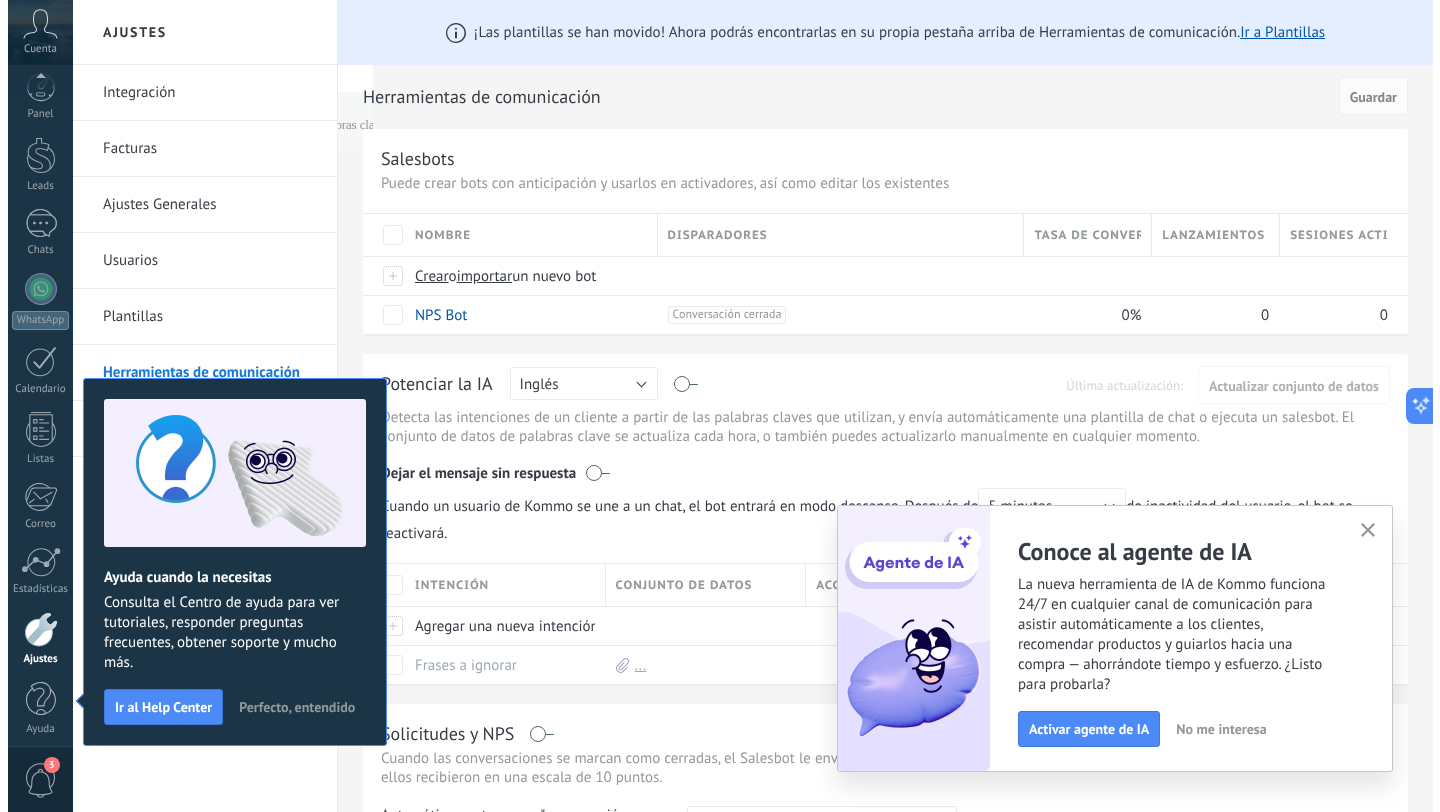 scroll, scrollTop: 20, scrollLeft: 0, axis: vertical 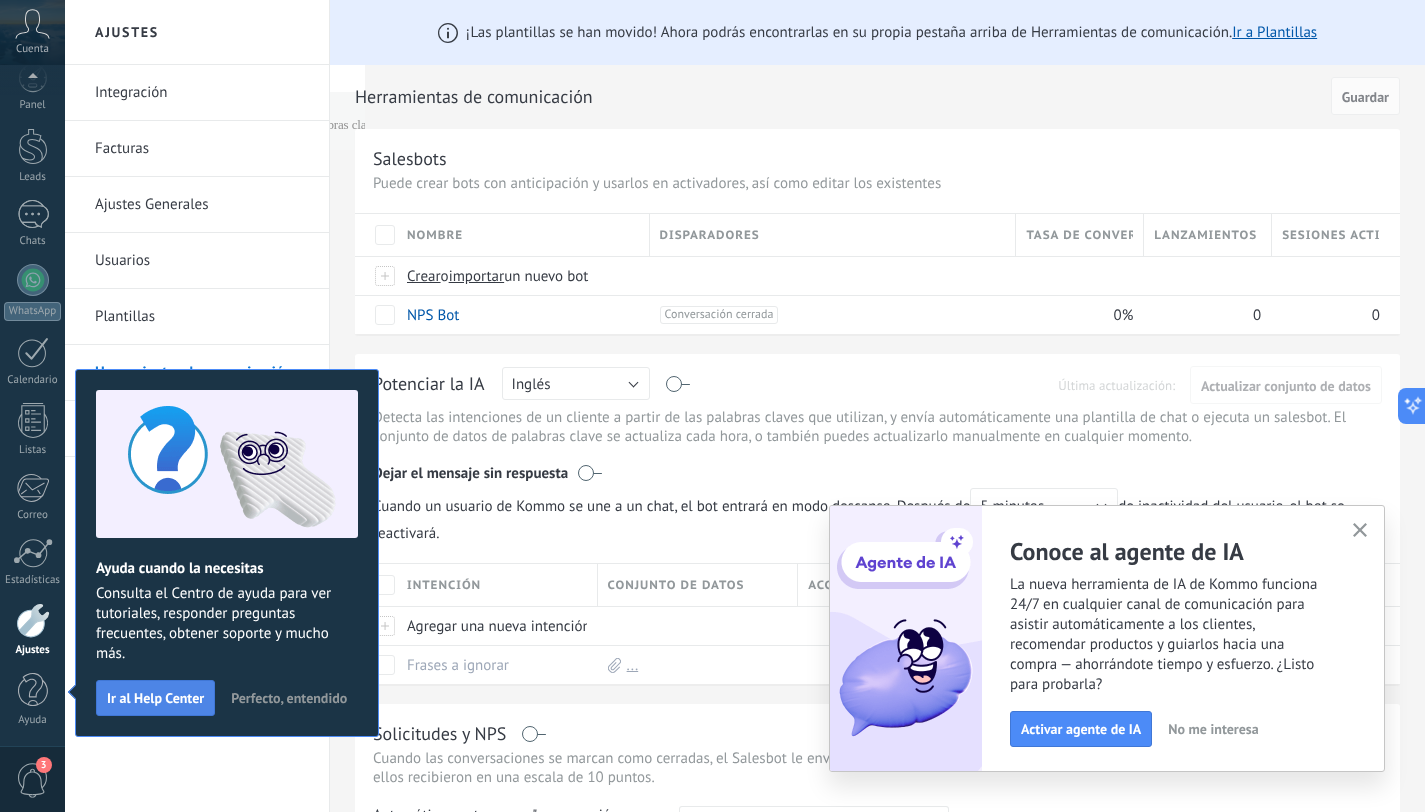 click on "Ir al Help Center" at bounding box center (155, 698) 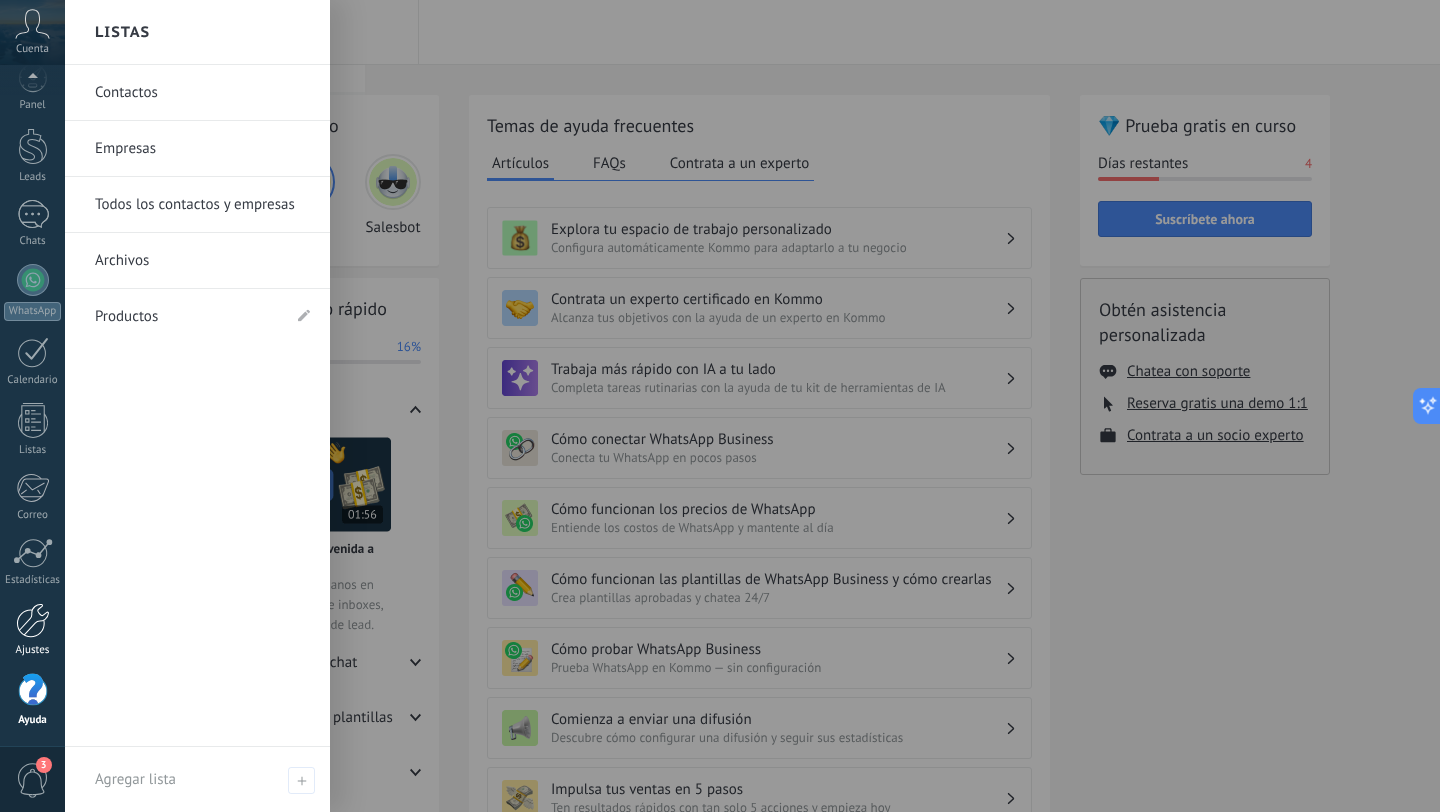 click at bounding box center [33, 620] 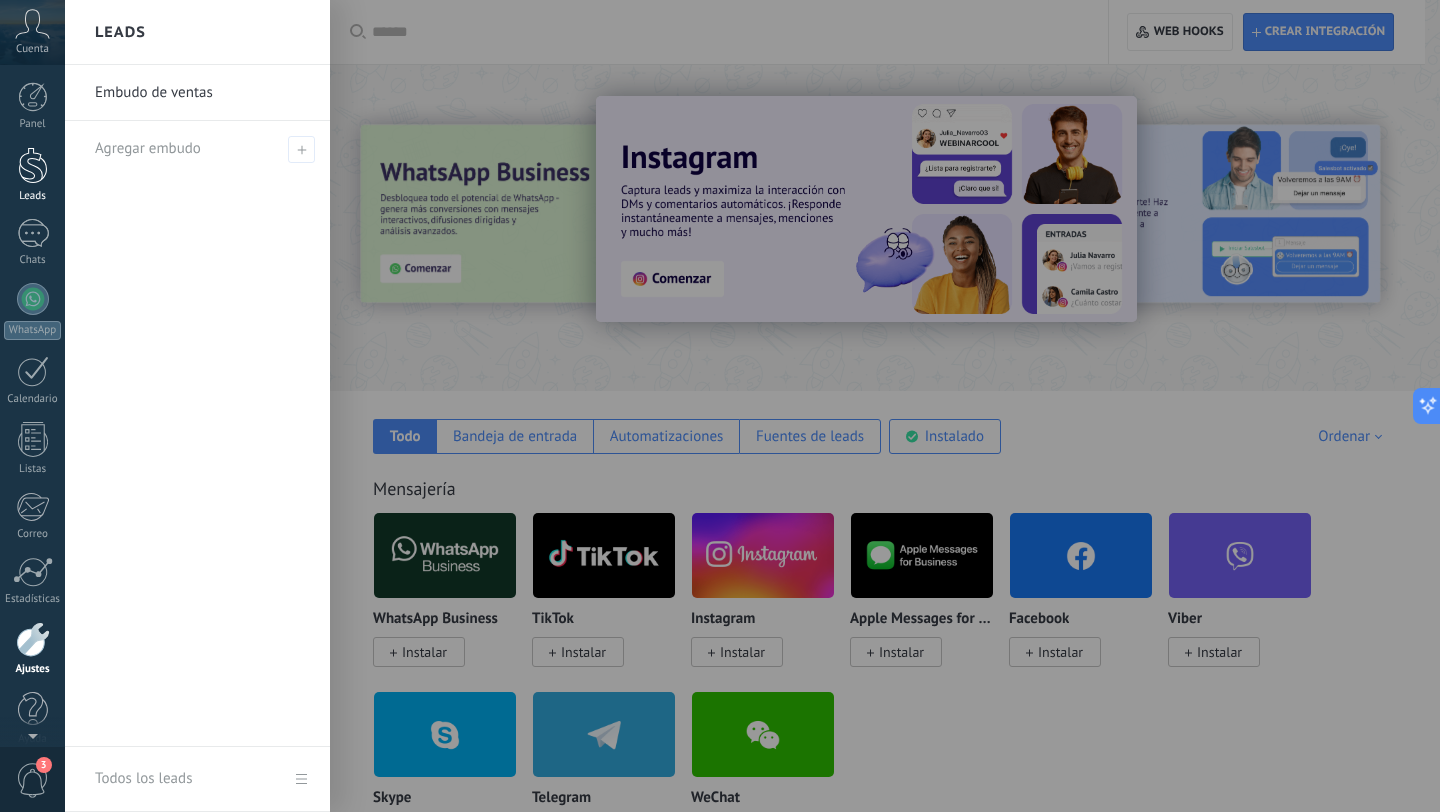 scroll, scrollTop: 0, scrollLeft: 0, axis: both 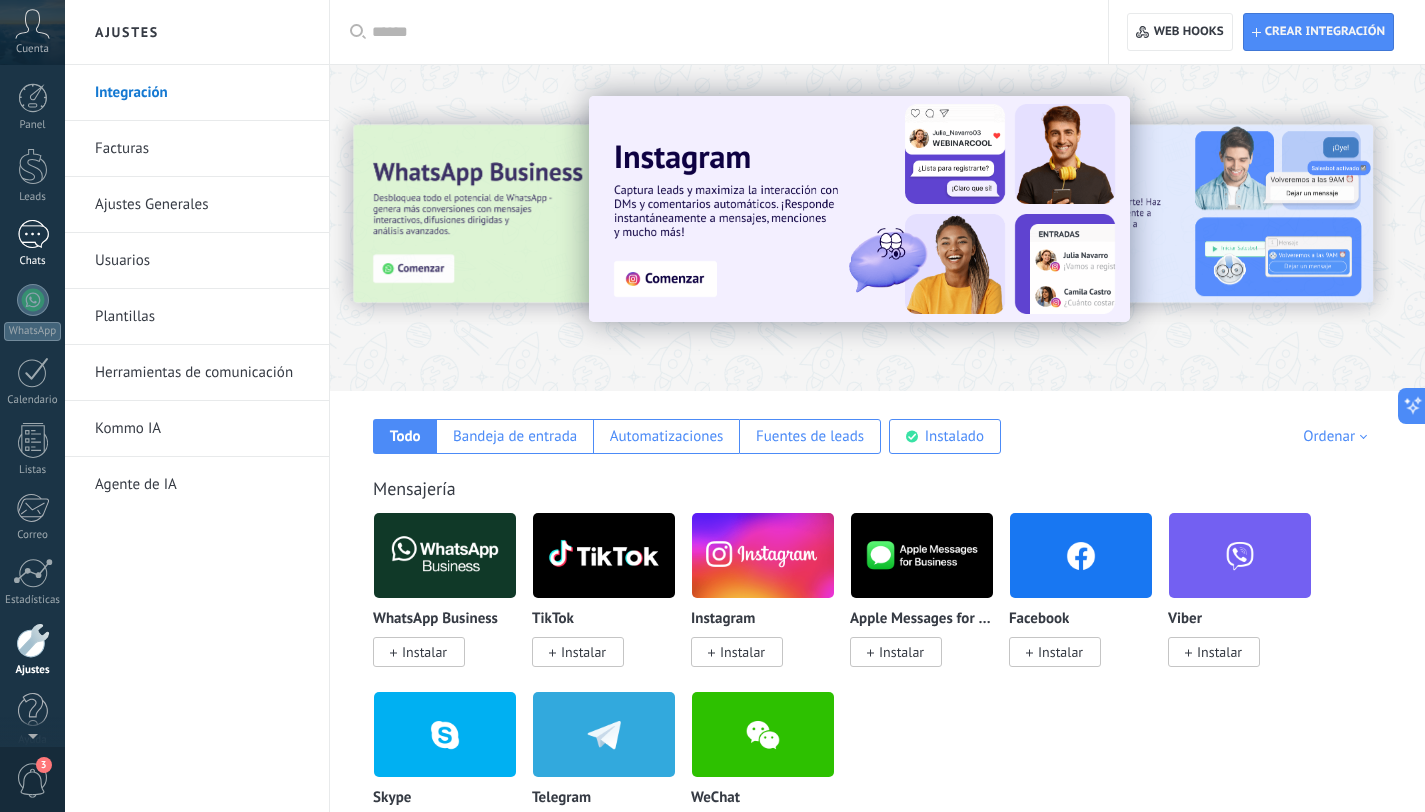 click at bounding box center (33, 234) 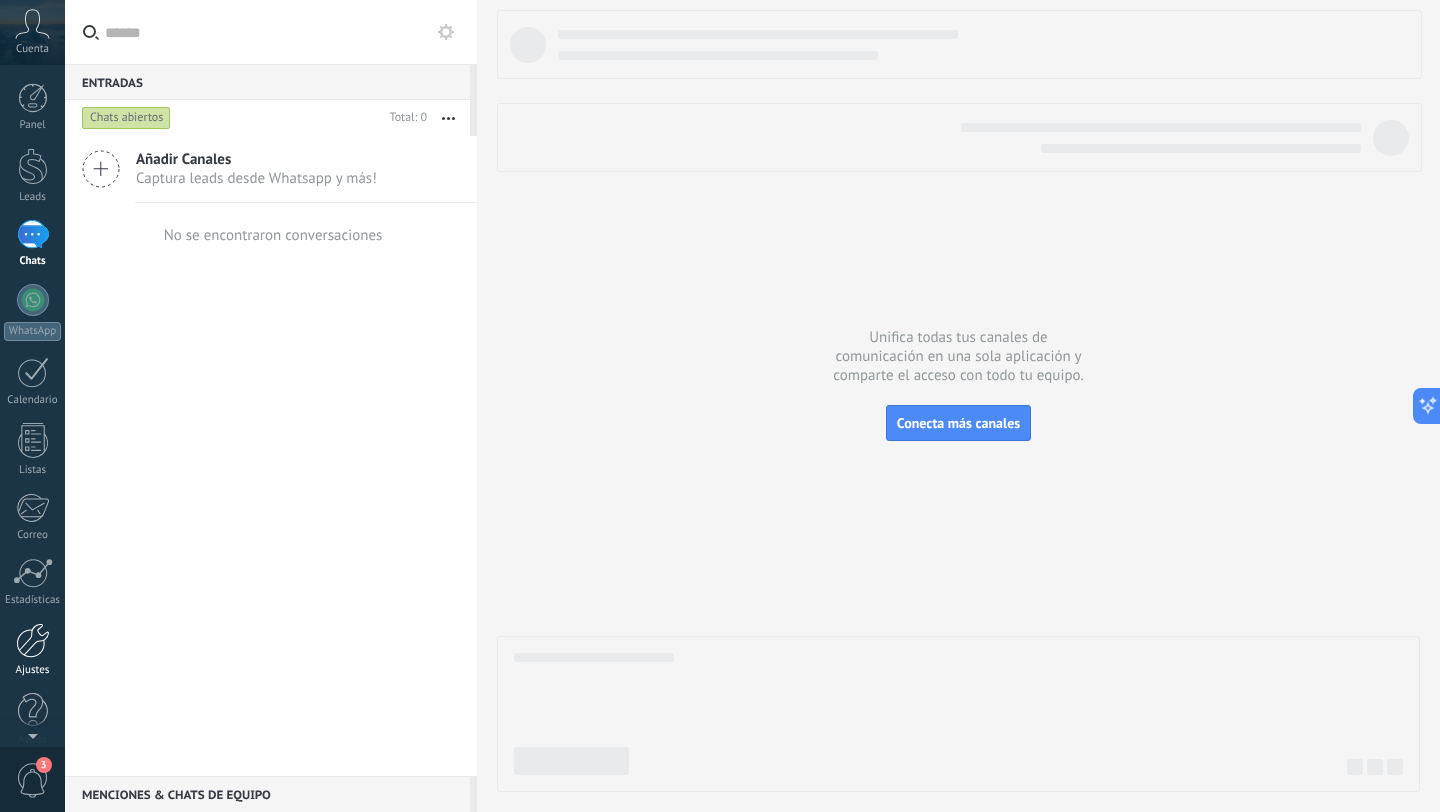 click at bounding box center [33, 640] 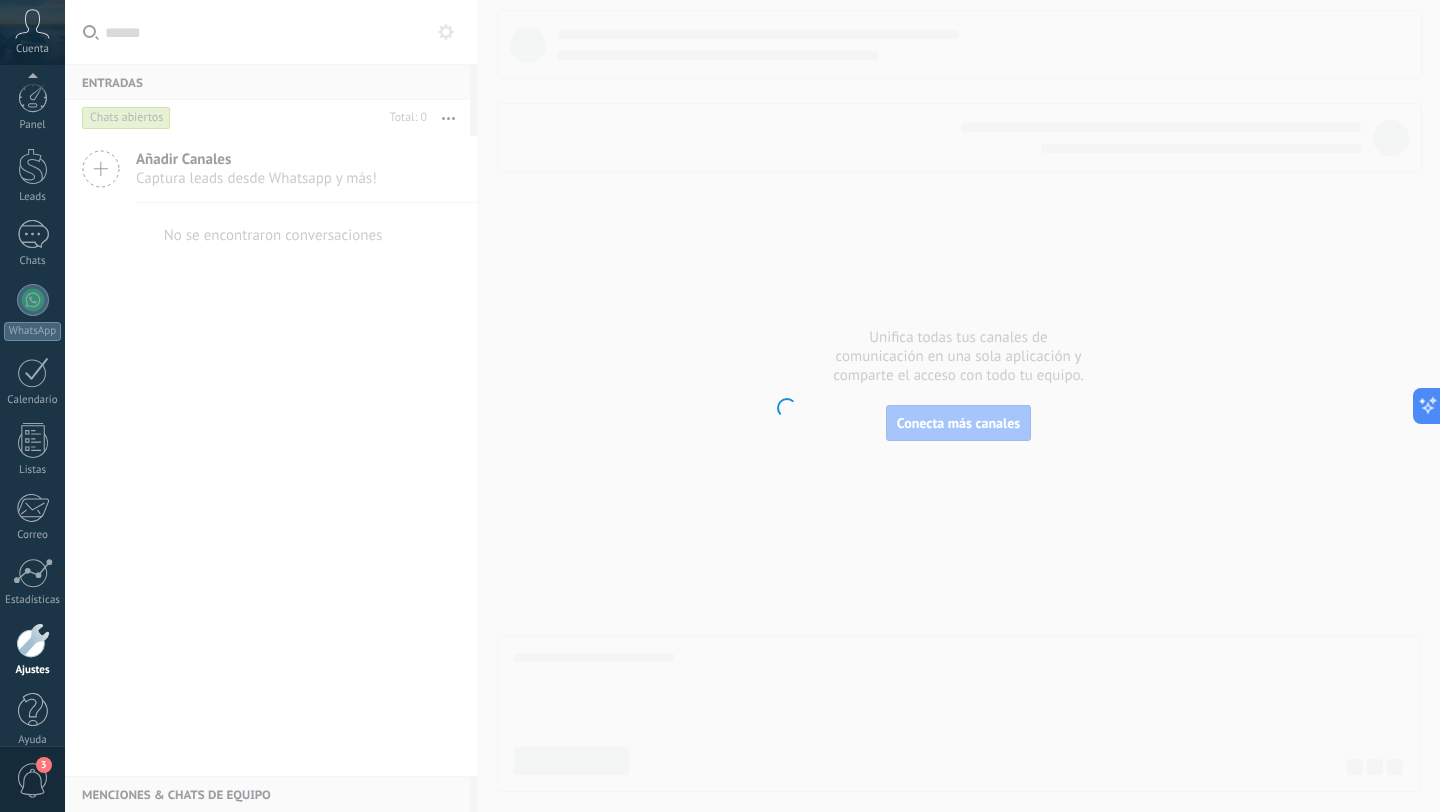 scroll, scrollTop: 20, scrollLeft: 0, axis: vertical 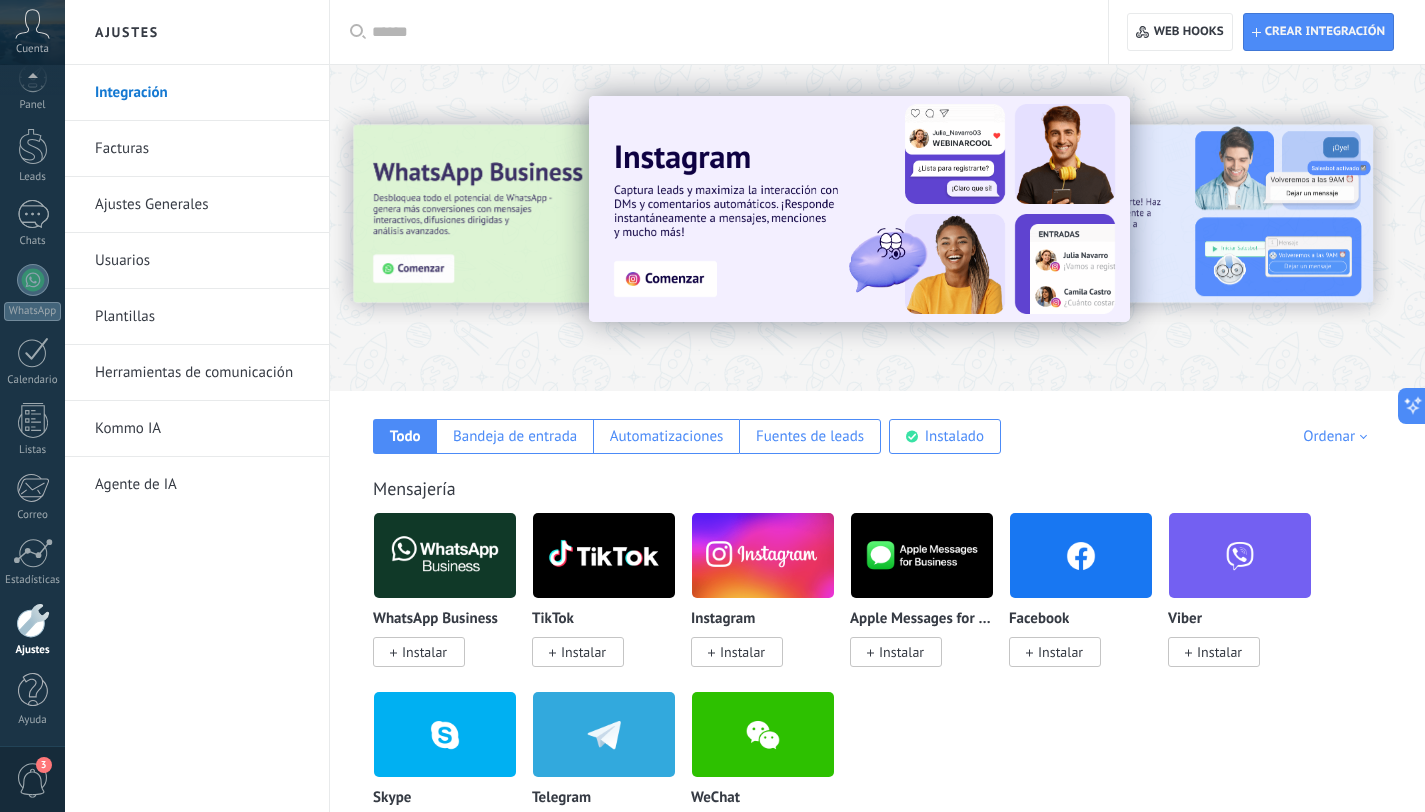 click on "Instalar" at bounding box center [424, 652] 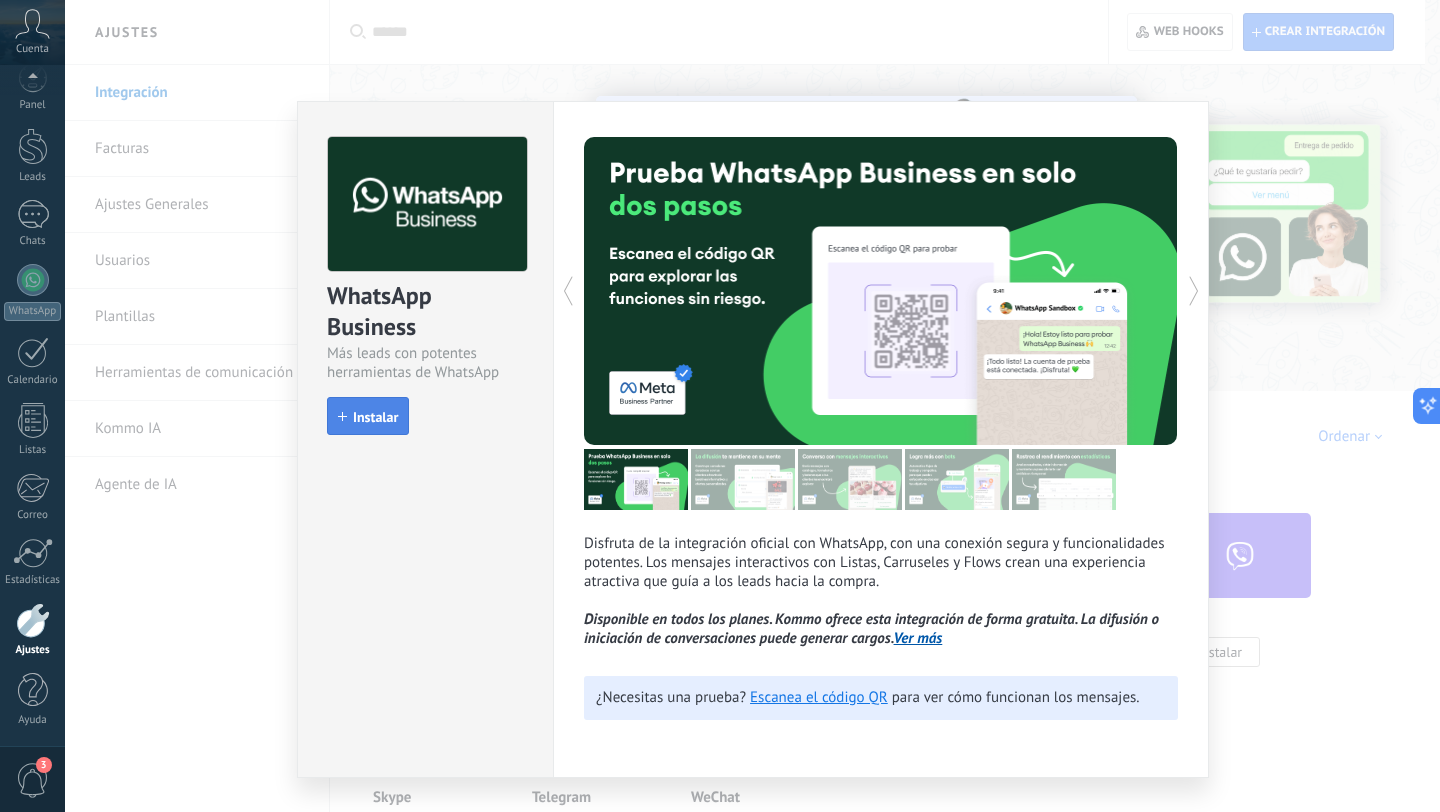 click on "Instalar" at bounding box center [375, 417] 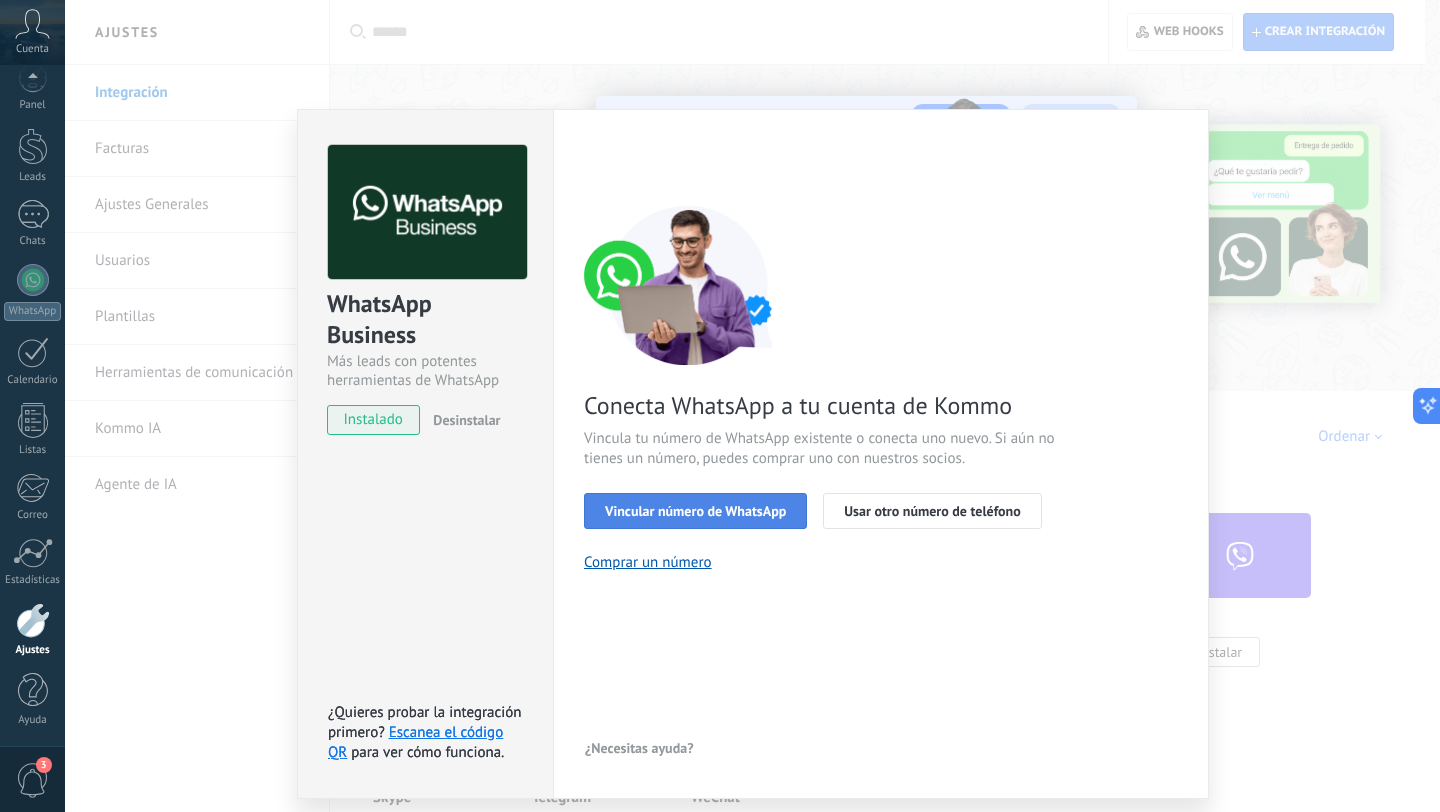click on "Vincular número de WhatsApp" at bounding box center [695, 511] 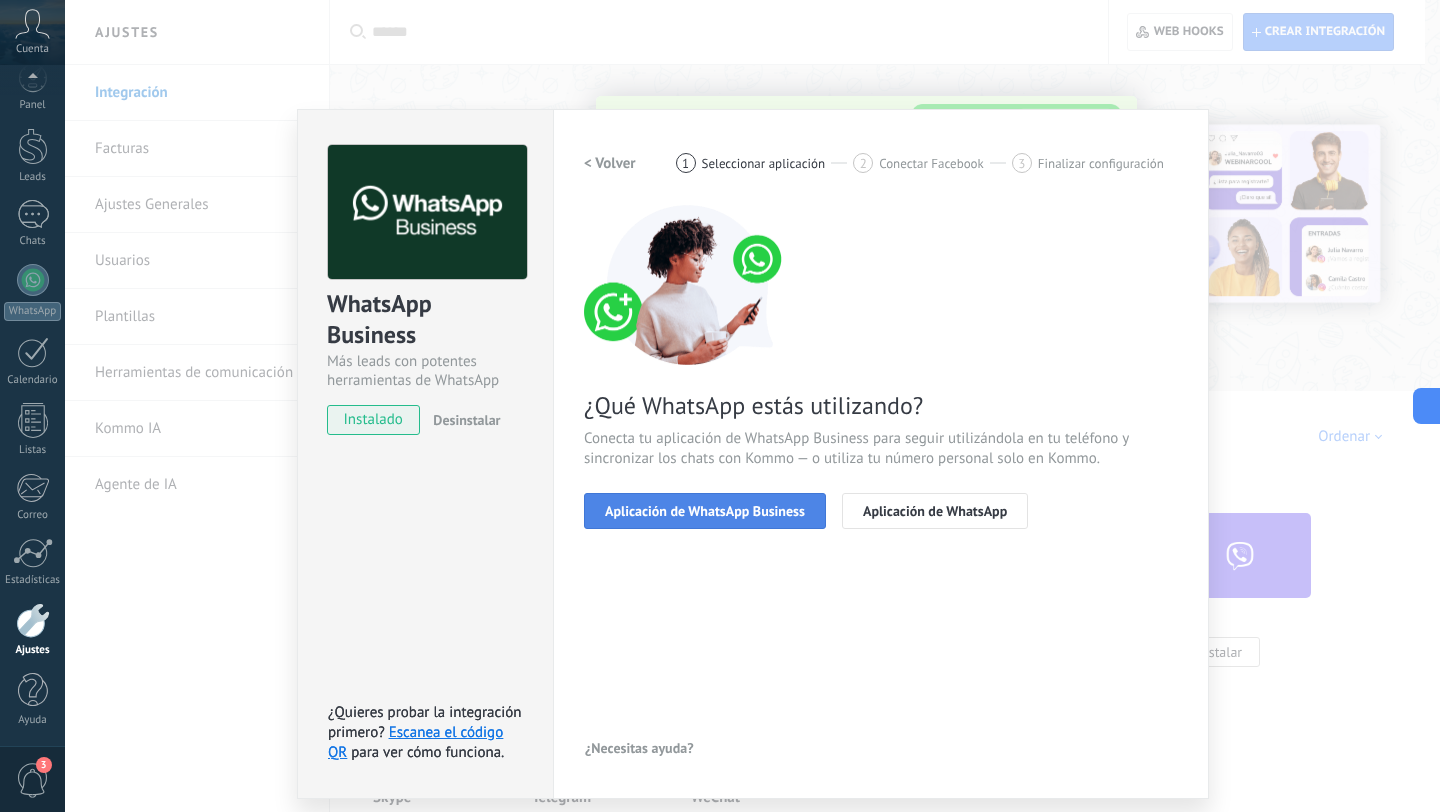 click on "Aplicación de WhatsApp Business" at bounding box center (705, 511) 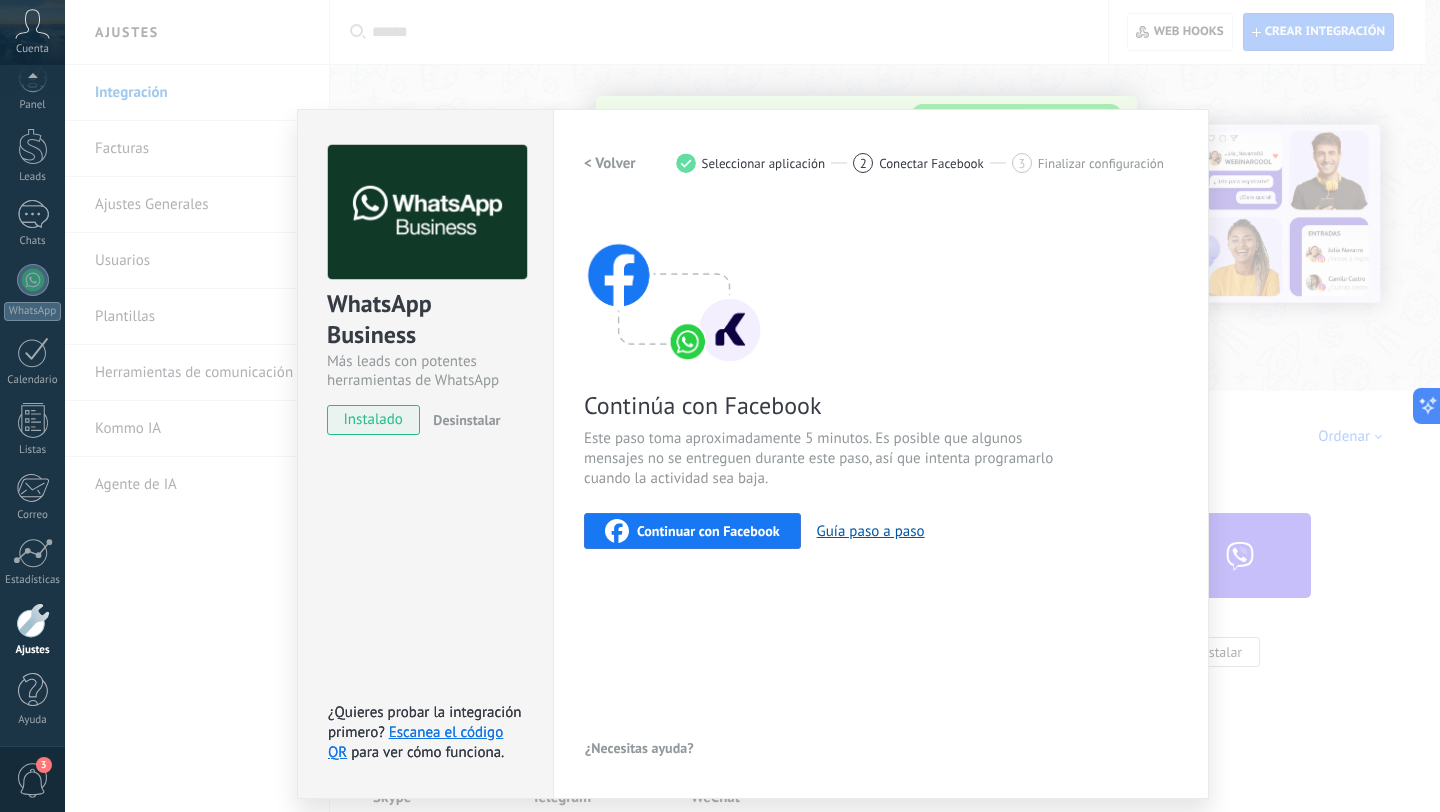 click on "Continuar con Facebook" at bounding box center (708, 531) 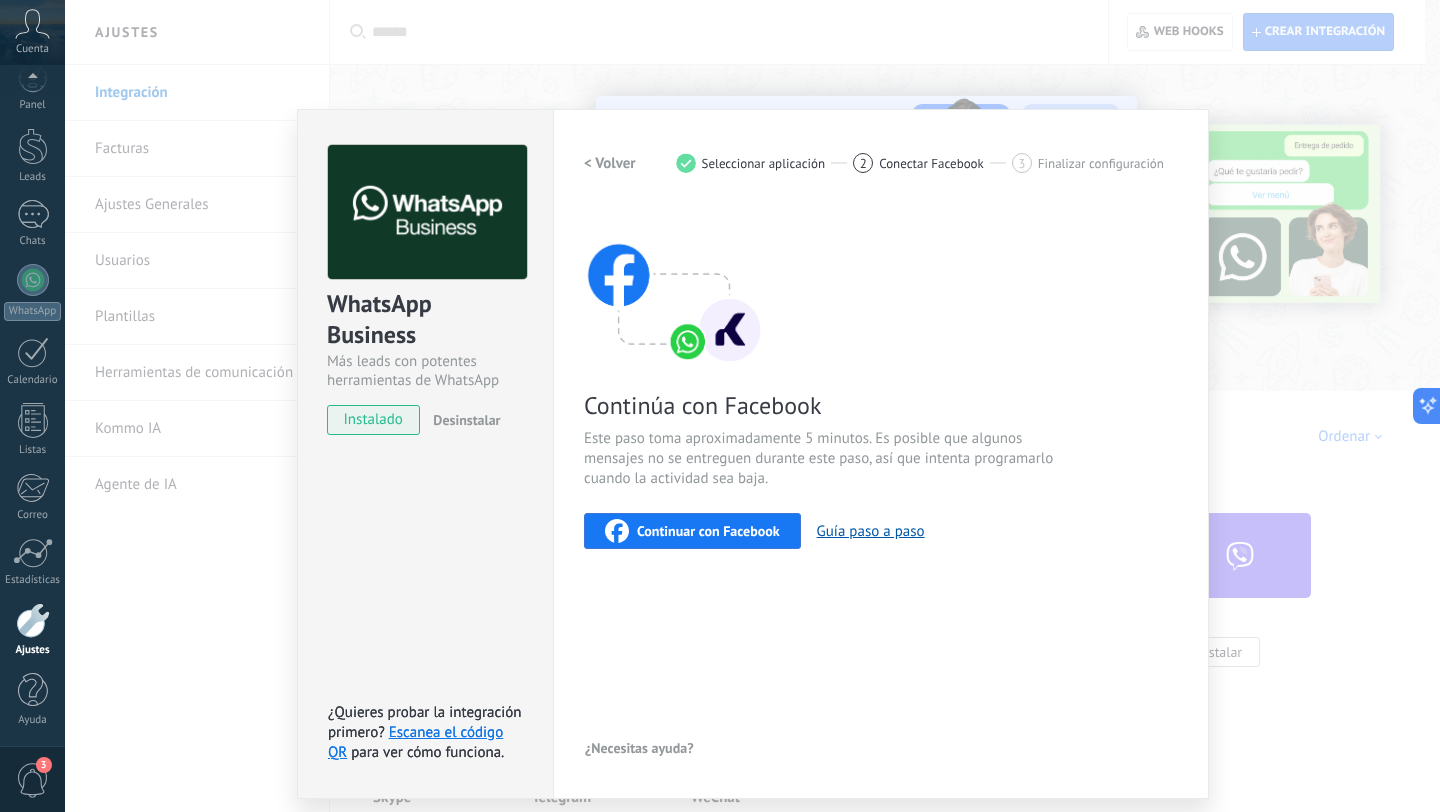 click on "WhatsApp Business Más leads con potentes herramientas de WhatsApp instalado Desinstalar ¿Quieres probar la integración primero?   Escanea el código QR   para ver cómo funciona. ¿Quieres probar la integración primero?   Escanea el código QR   para ver cómo funciona. Configuraciones Autorizaciones Esta pestaña registra a los usuarios que han concedido acceso a las integración a esta cuenta. Si deseas remover la posibilidad que un usuario pueda enviar solicitudes a la cuenta en nombre de esta integración, puedes revocar el acceso. Si el acceso a todos los usuarios es revocado, la integración dejará de funcionar. Esta aplicacion está instalada, pero nadie le ha dado acceso aun. WhatsApp Cloud API más _:  Guardar < Volver 1 Seleccionar aplicación 2 Conectar Facebook  3 Finalizar configuración Continúa con Facebook Este paso toma aproximadamente 5 minutos. Es posible que algunos mensajes no se entreguen durante este paso, así que intenta programarlo cuando la actividad sea baja." at bounding box center (752, 406) 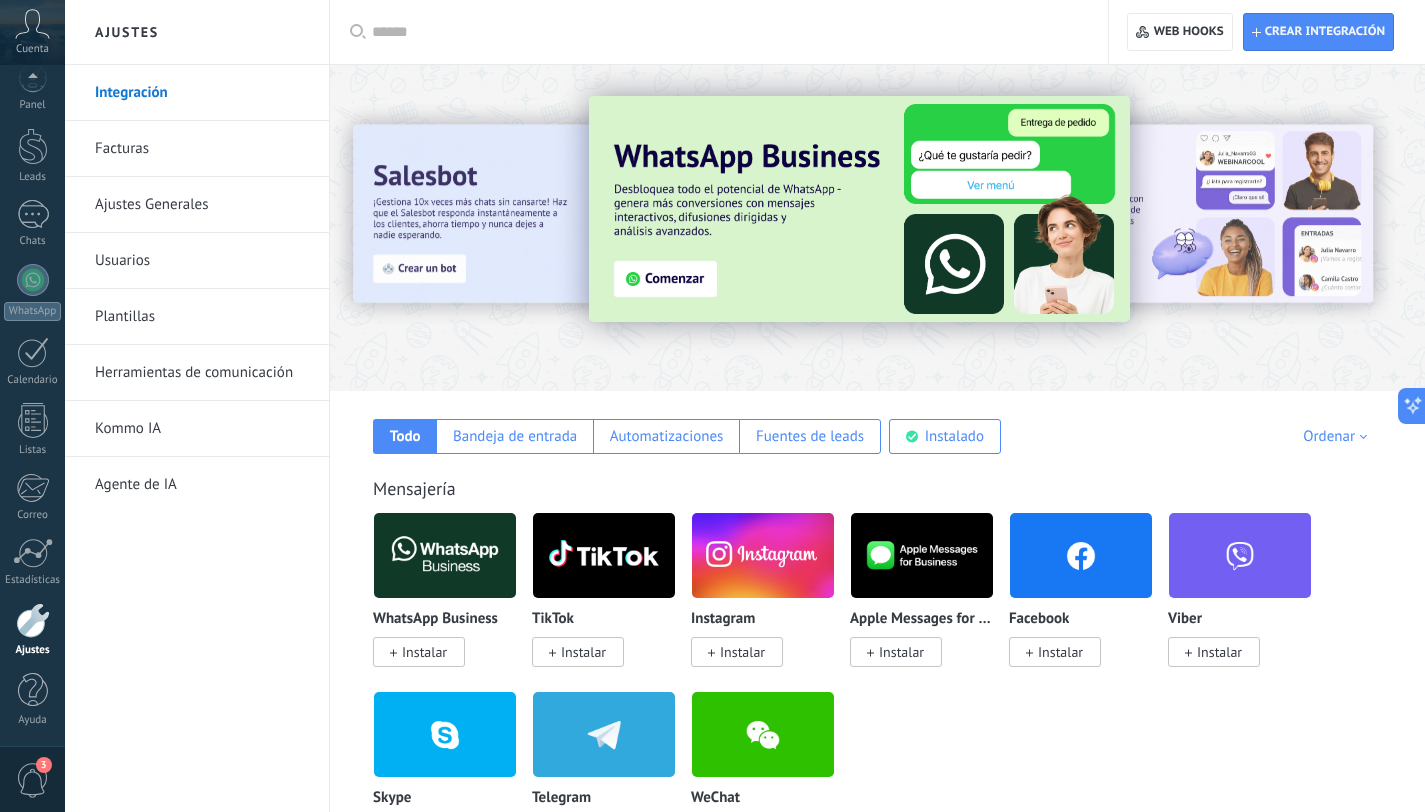 click at bounding box center [445, 555] 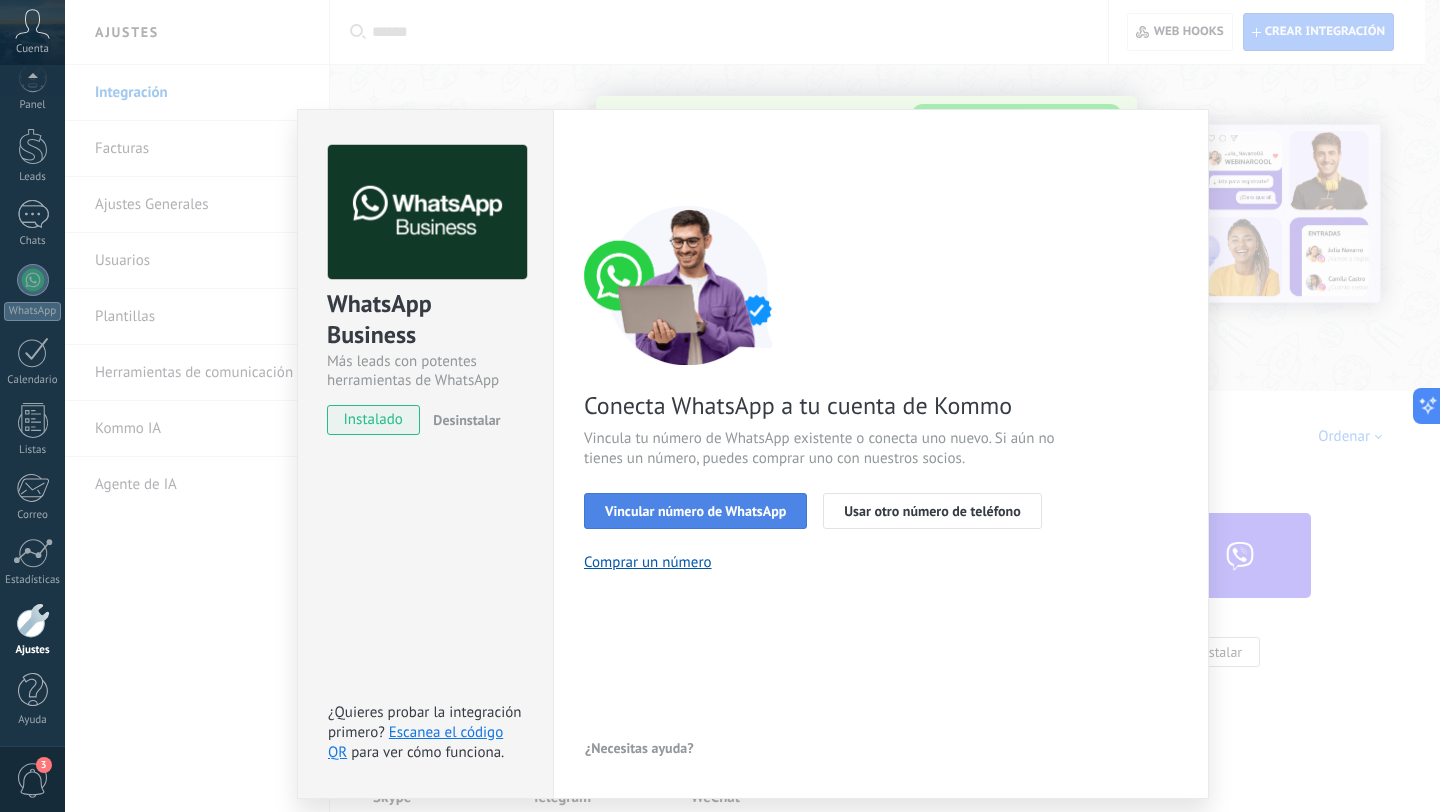 click on "Vincular número de WhatsApp" at bounding box center (695, 511) 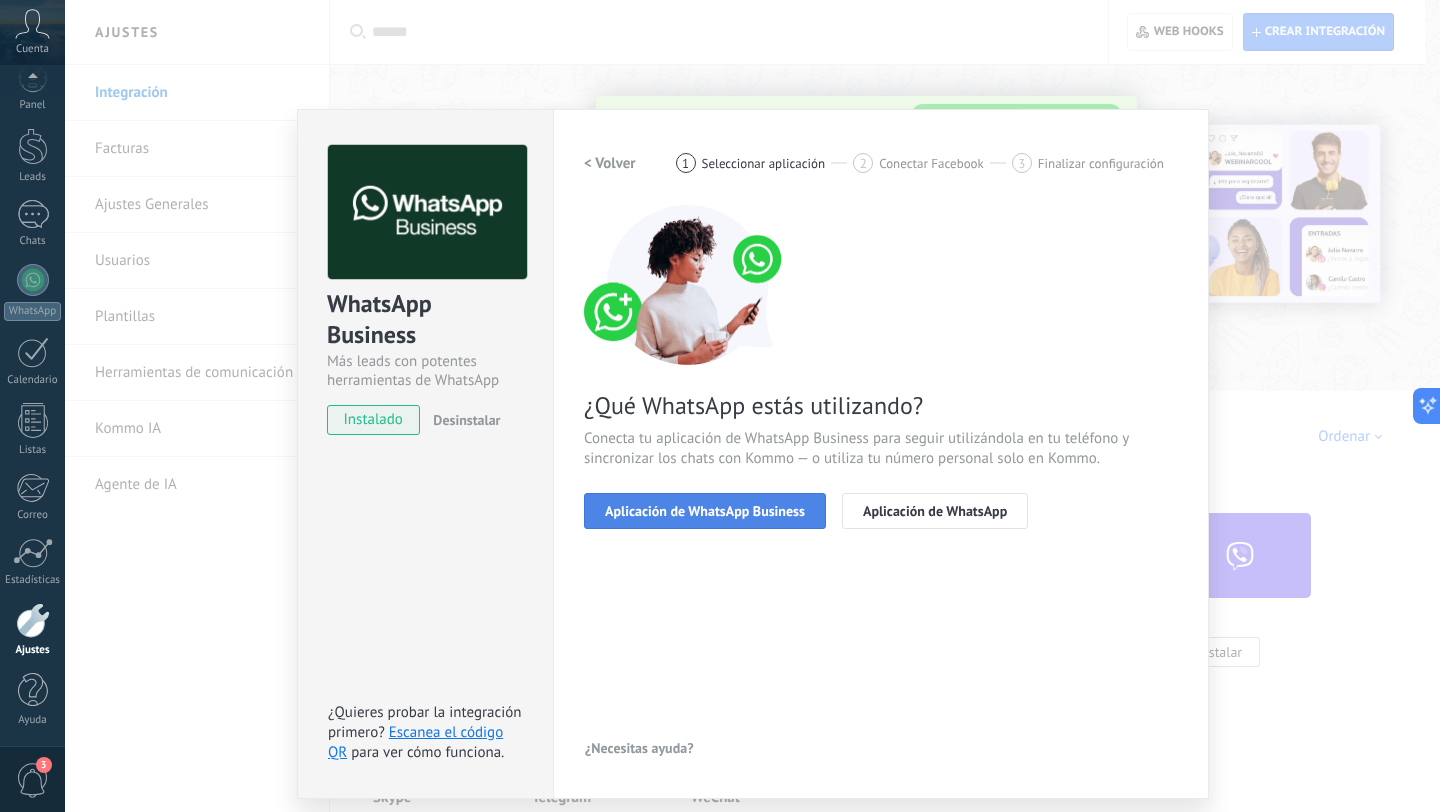 click on "Aplicación de WhatsApp Business" at bounding box center [705, 511] 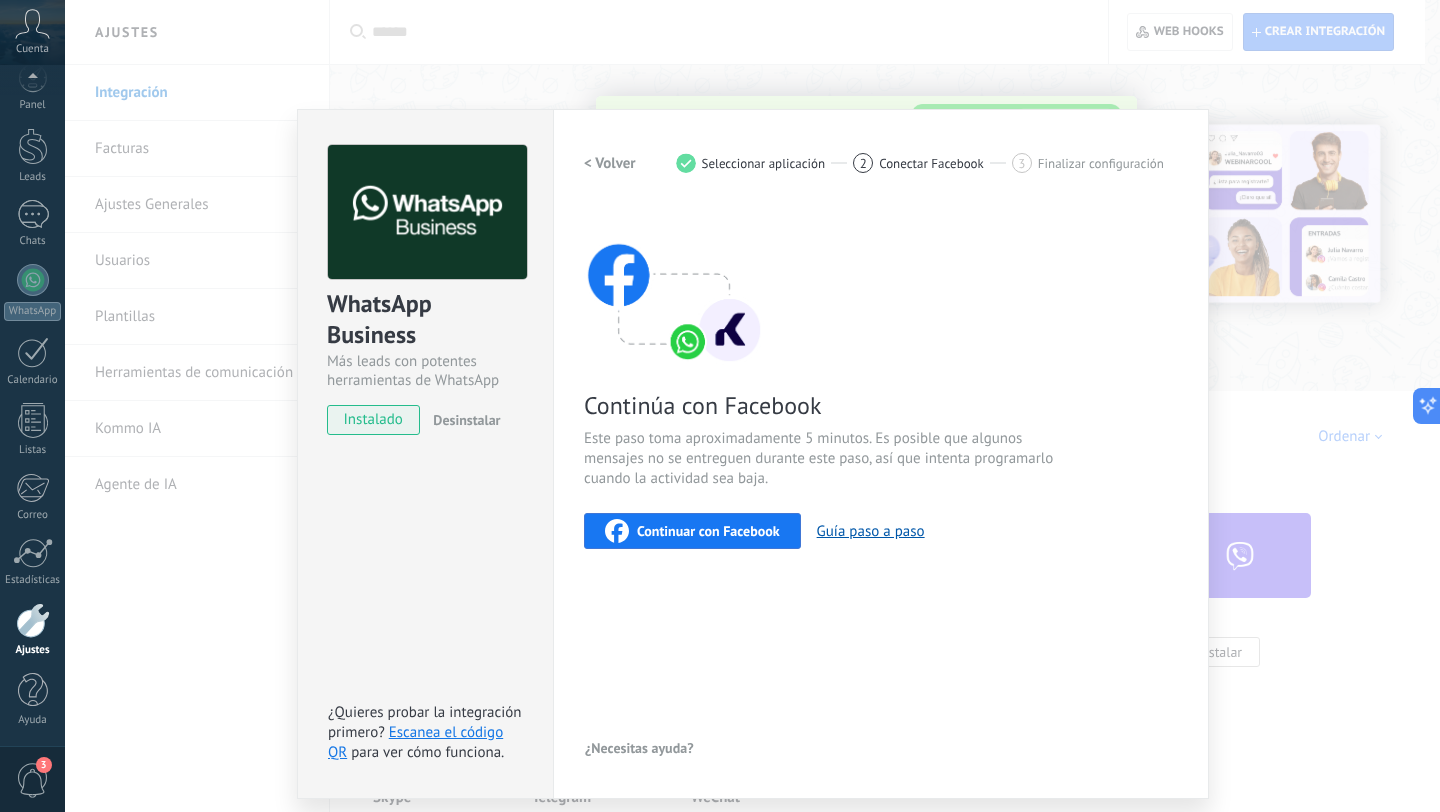click on "Continuar con Facebook" at bounding box center [708, 531] 